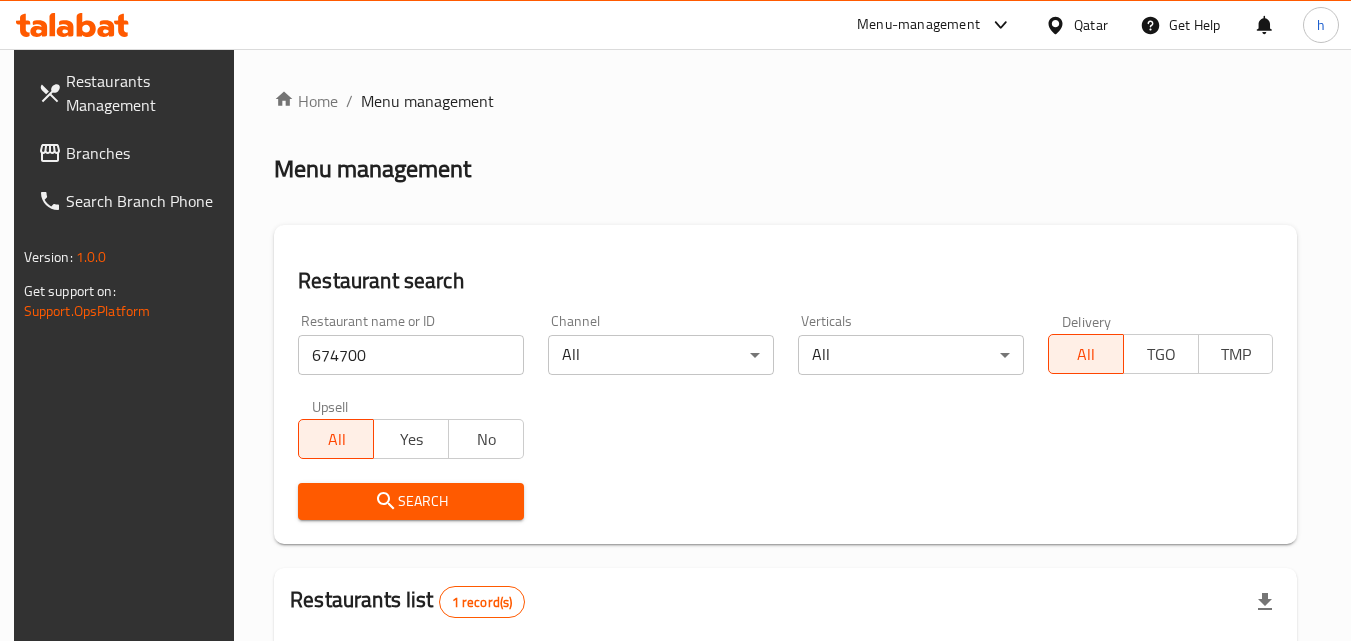 scroll, scrollTop: 251, scrollLeft: 0, axis: vertical 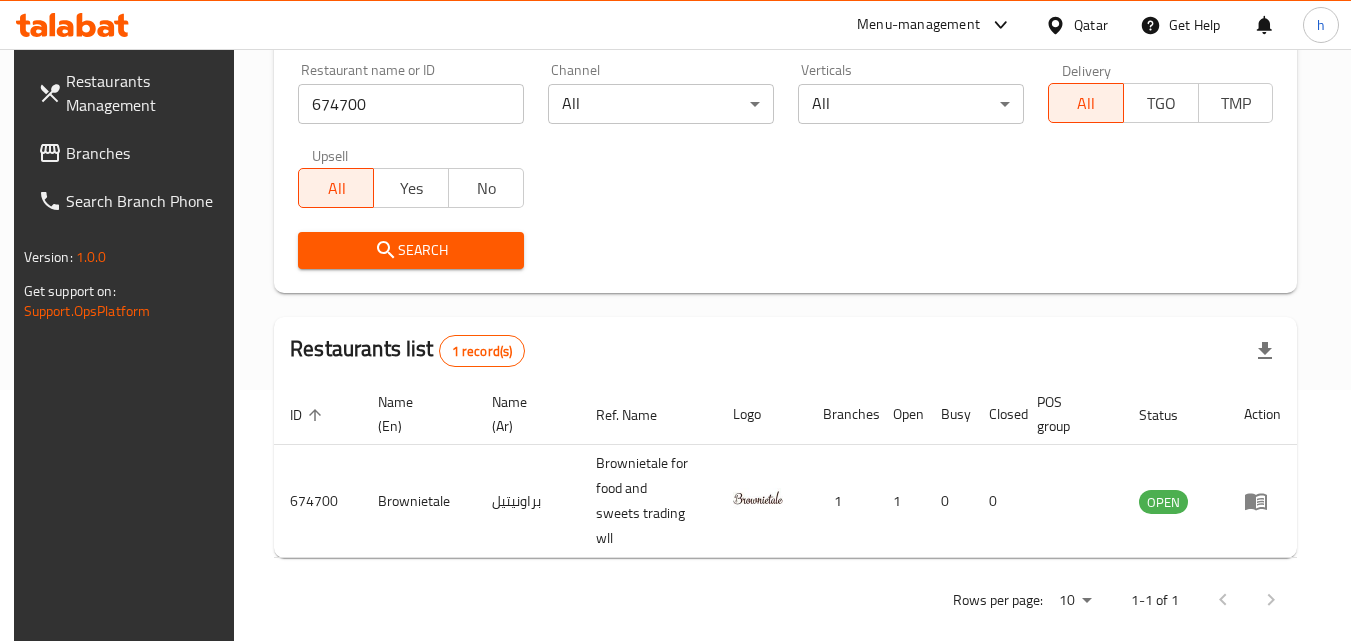 click on "Qatar" at bounding box center [1091, 25] 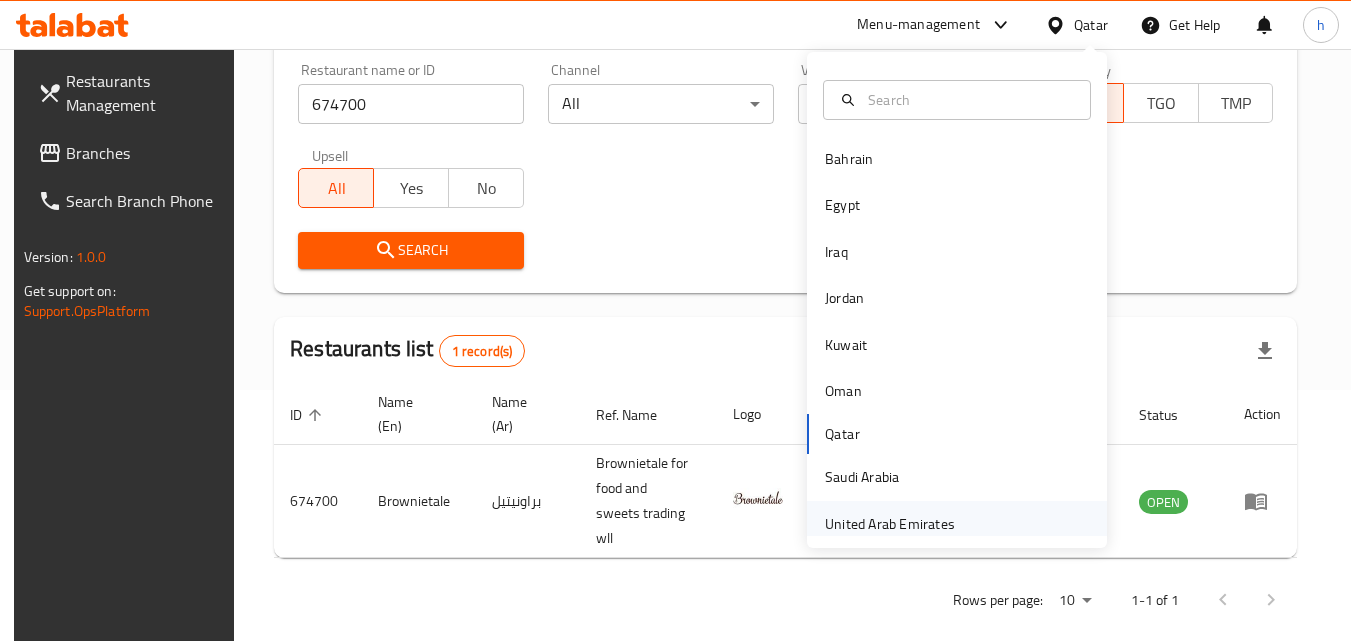 click on "United Arab Emirates" at bounding box center (890, 524) 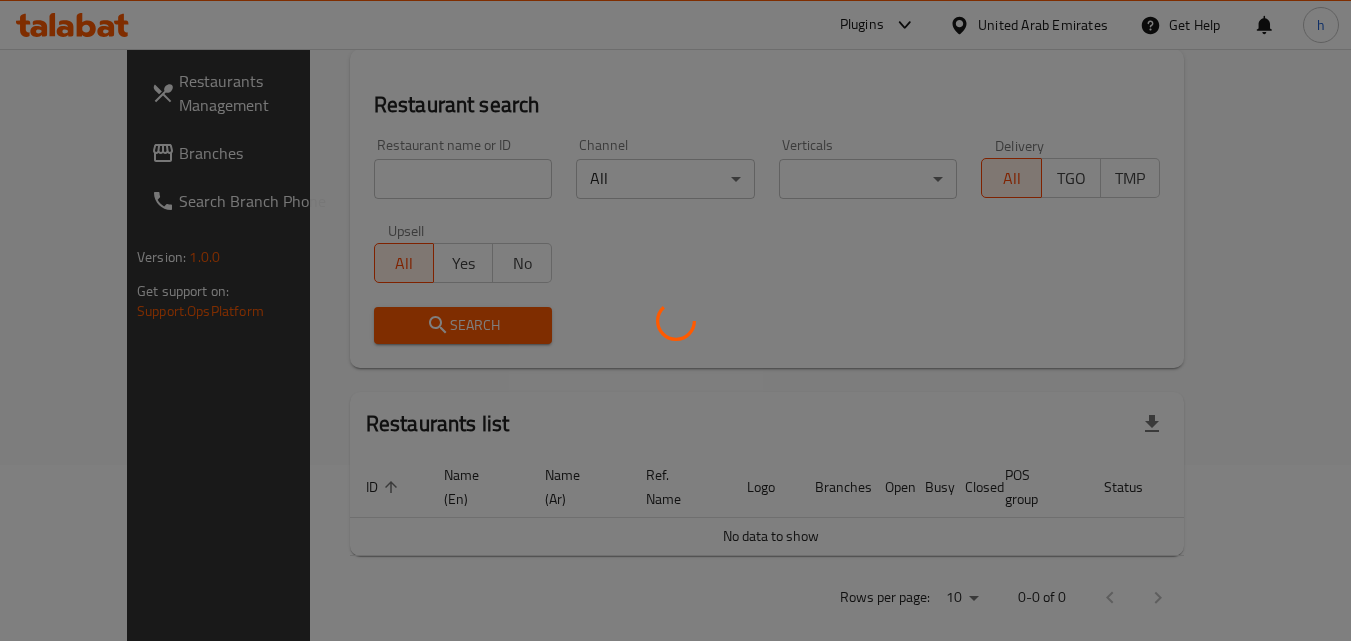 click at bounding box center [675, 320] 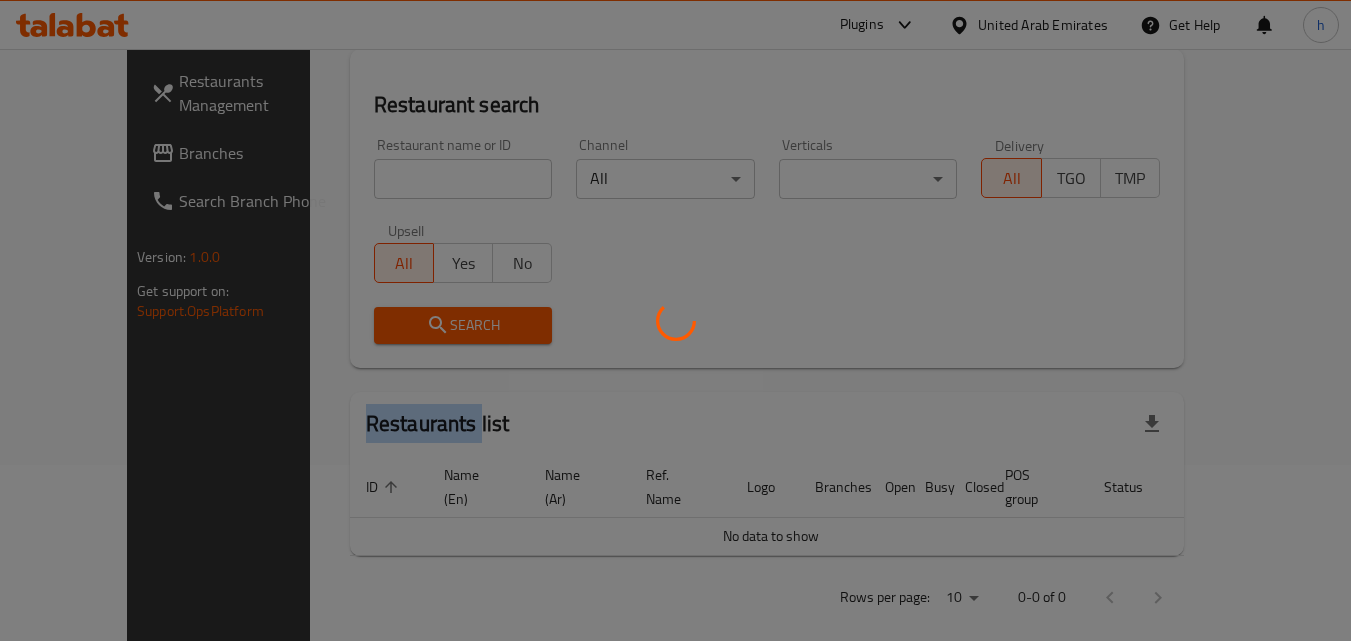 click at bounding box center (675, 320) 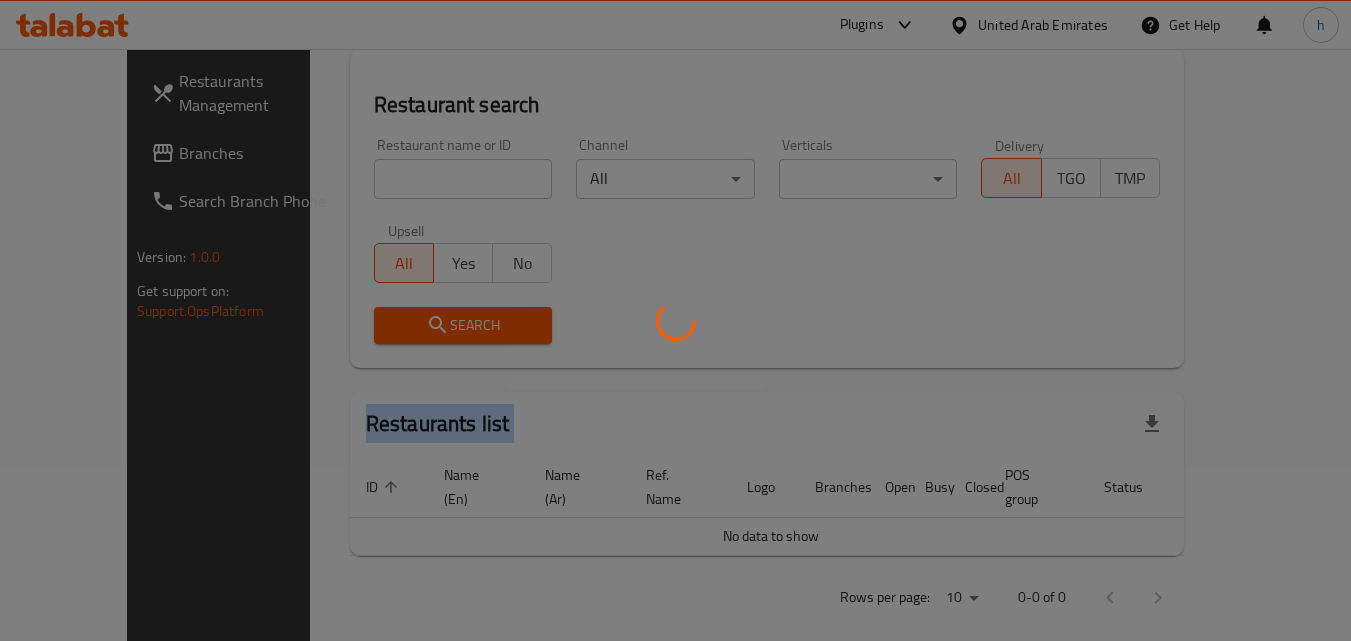 click at bounding box center [675, 320] 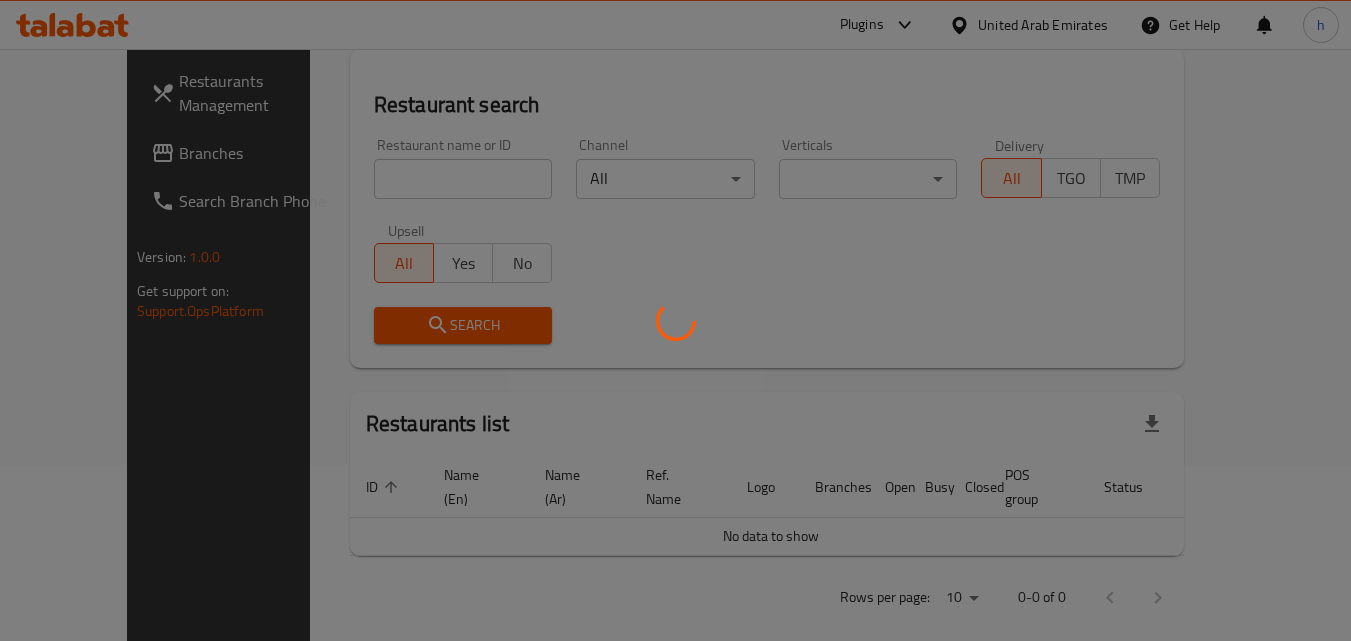 click at bounding box center (675, 320) 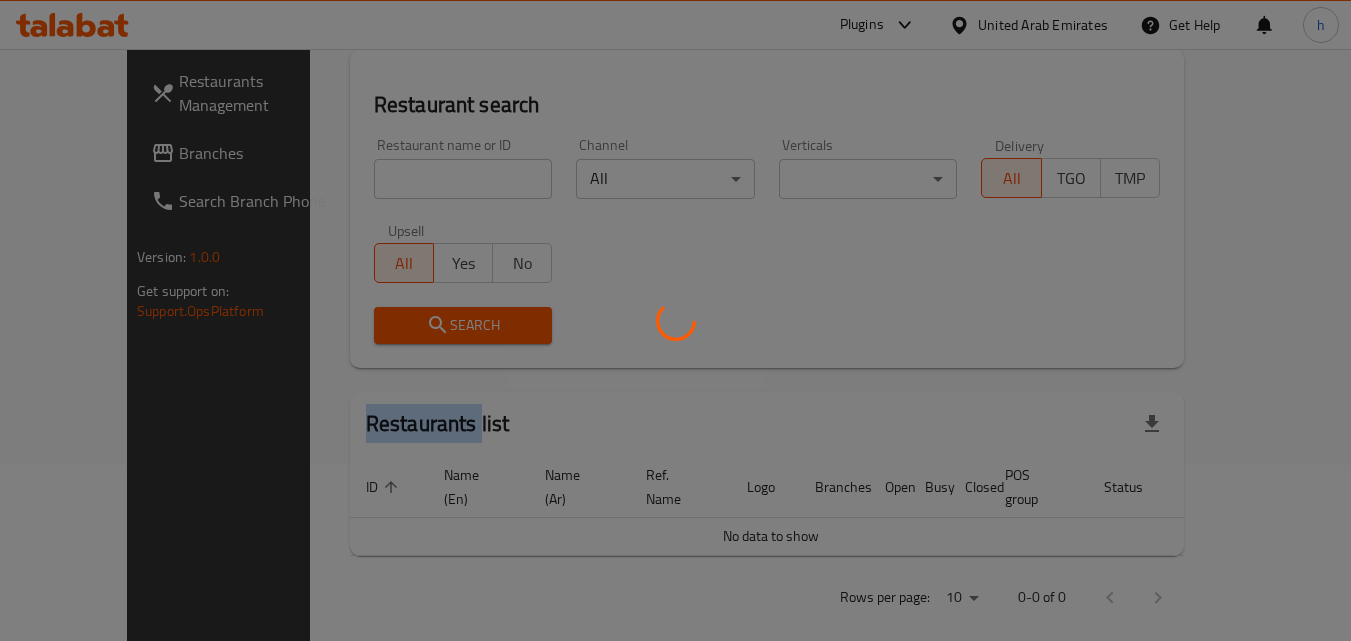 click at bounding box center [675, 320] 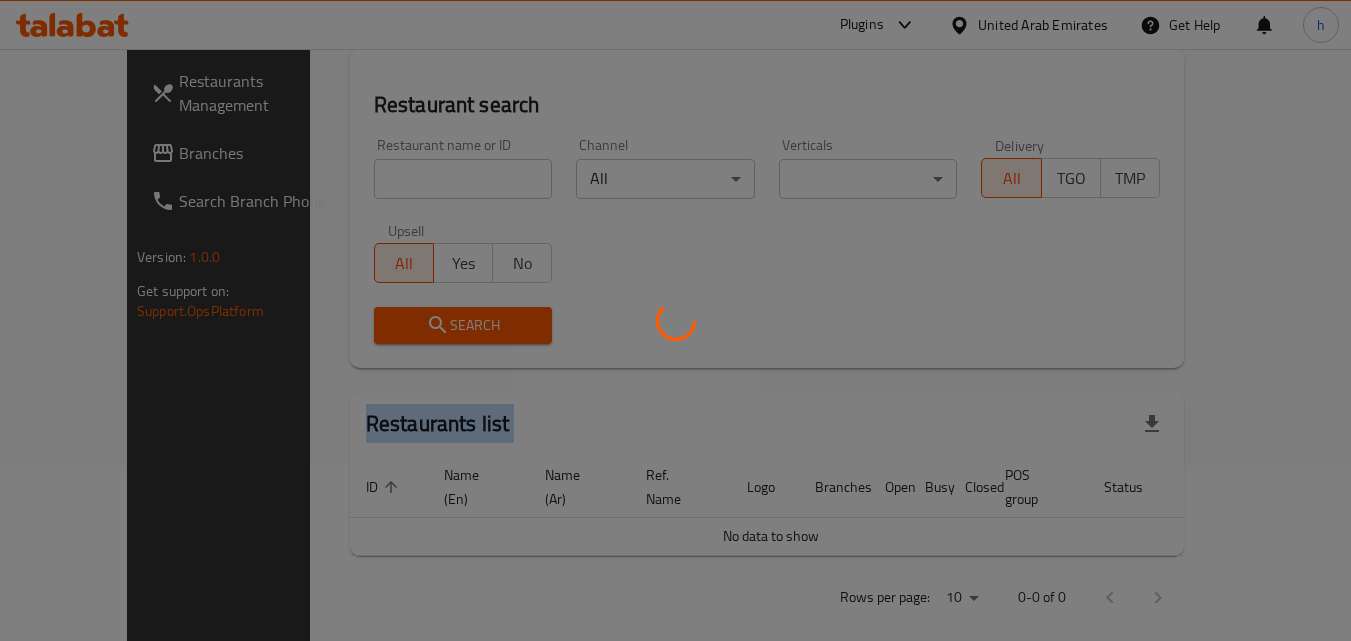 click at bounding box center (675, 320) 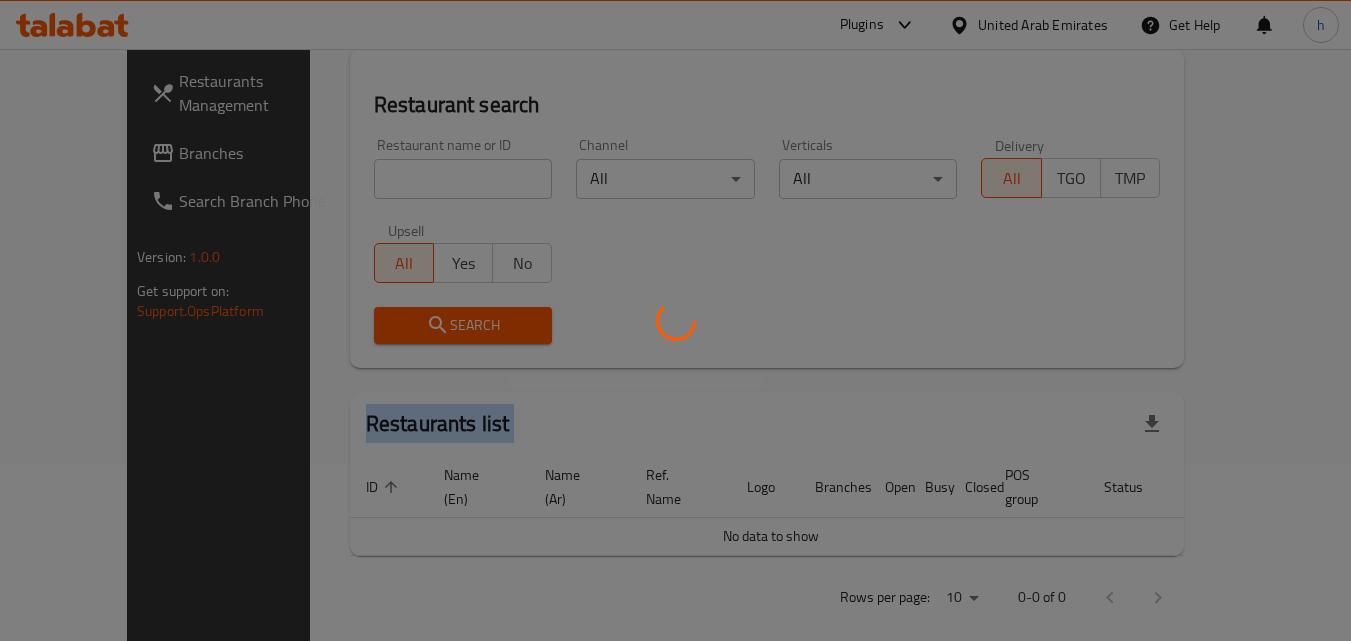 click at bounding box center (675, 320) 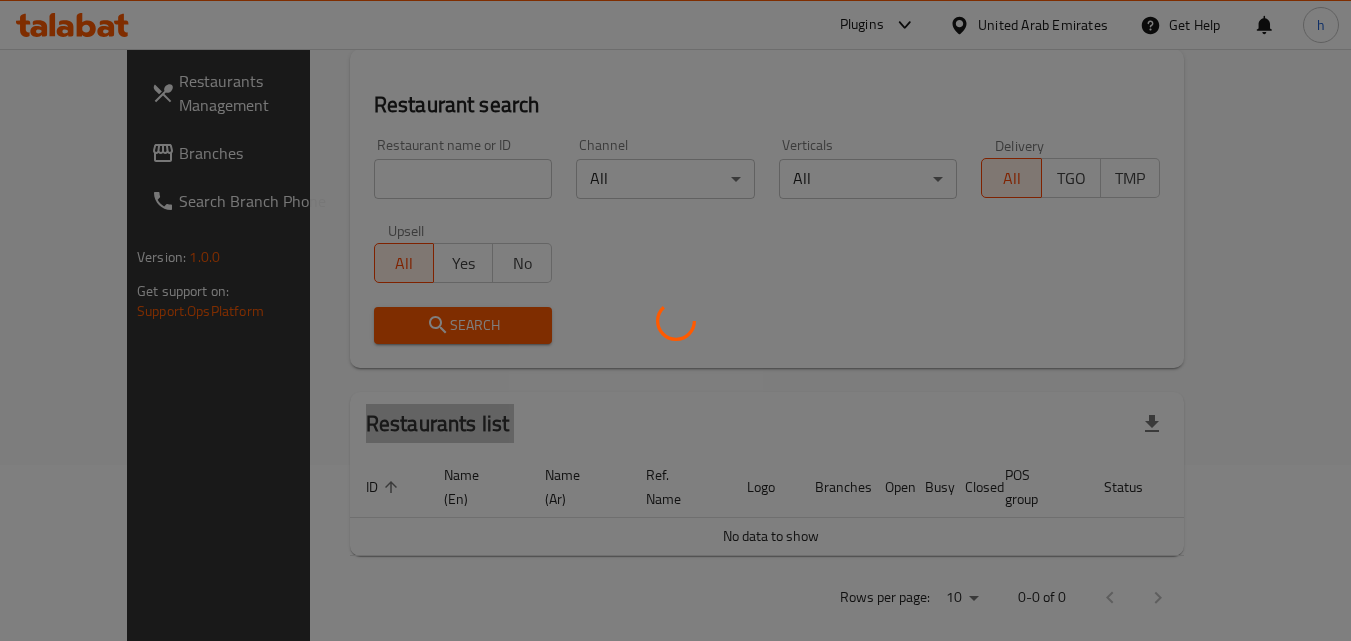 scroll, scrollTop: 251, scrollLeft: 0, axis: vertical 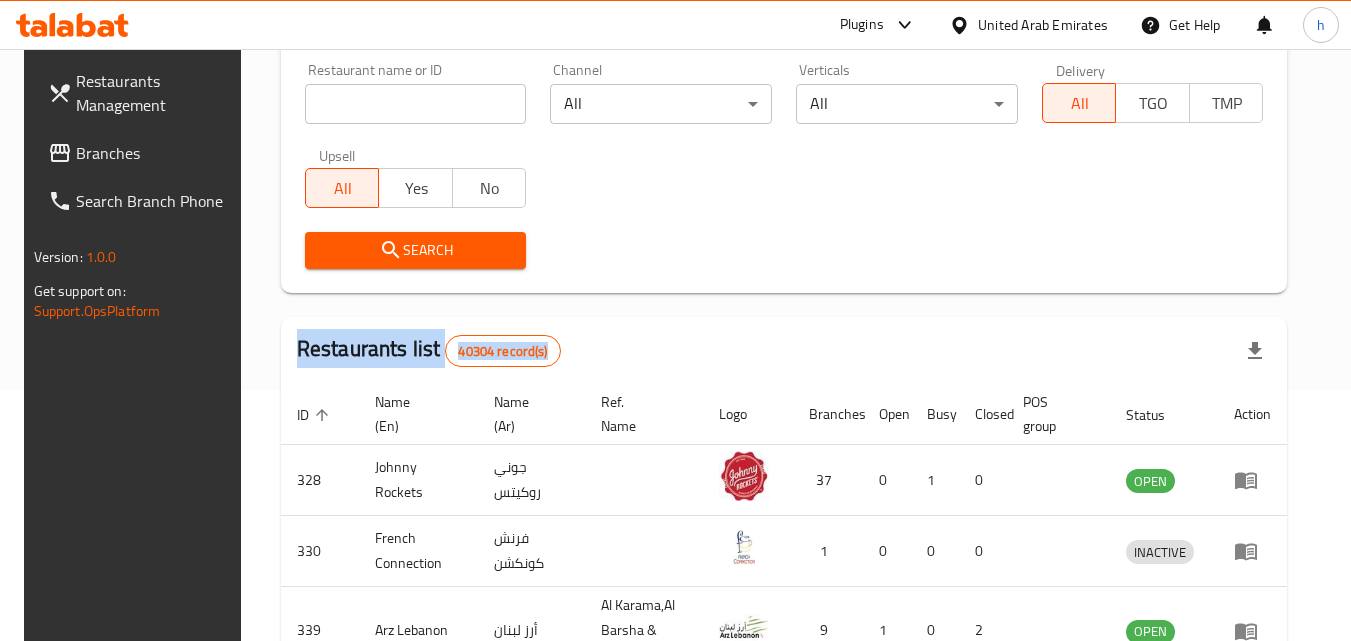 click on "Branches" at bounding box center (155, 153) 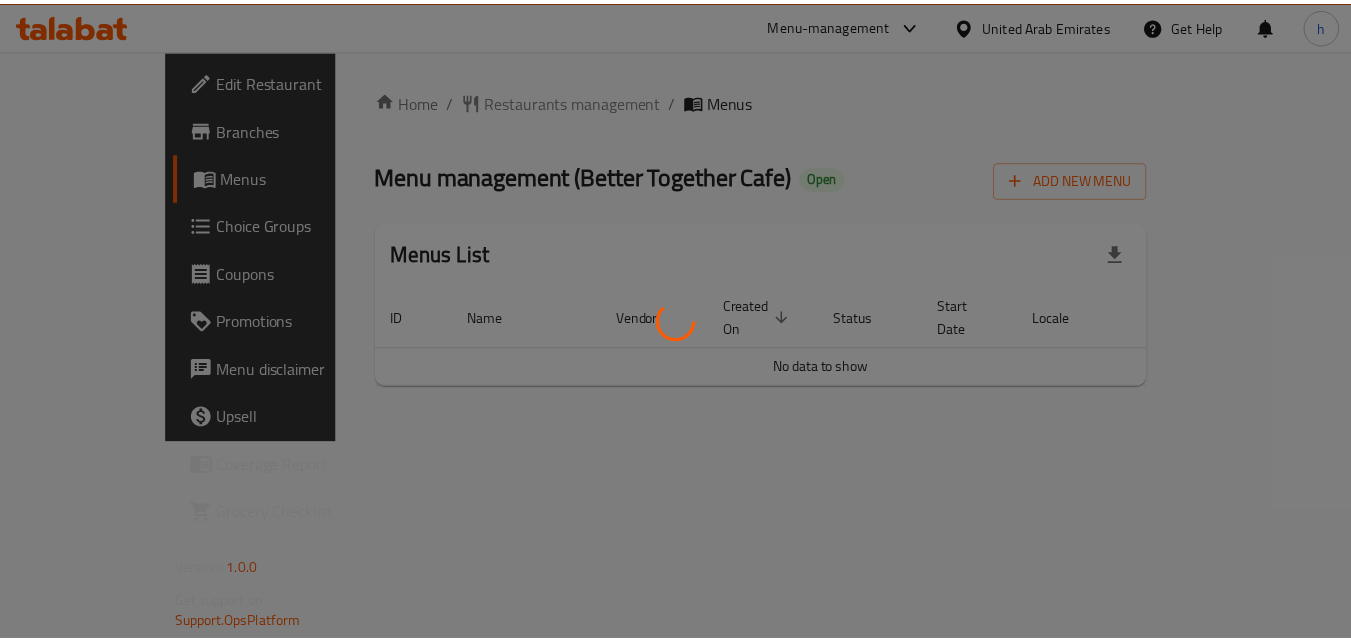scroll, scrollTop: 0, scrollLeft: 0, axis: both 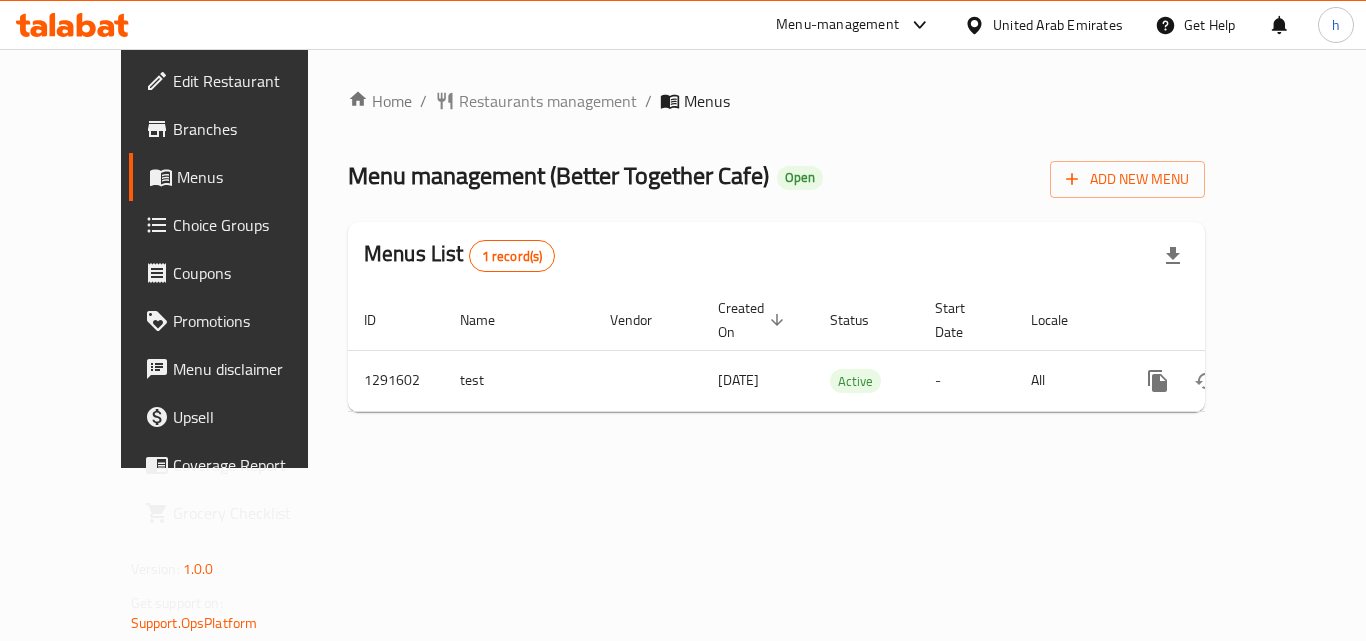 click on "Home / Restaurants management / Menus Menu management ( Better Together Cafe )  Open Add New Menu Menus List   1 record(s) ID Name Vendor Created On sorted descending Status Start Date Locale Actions 1291602 test [DATE] Active - All" at bounding box center (776, 258) 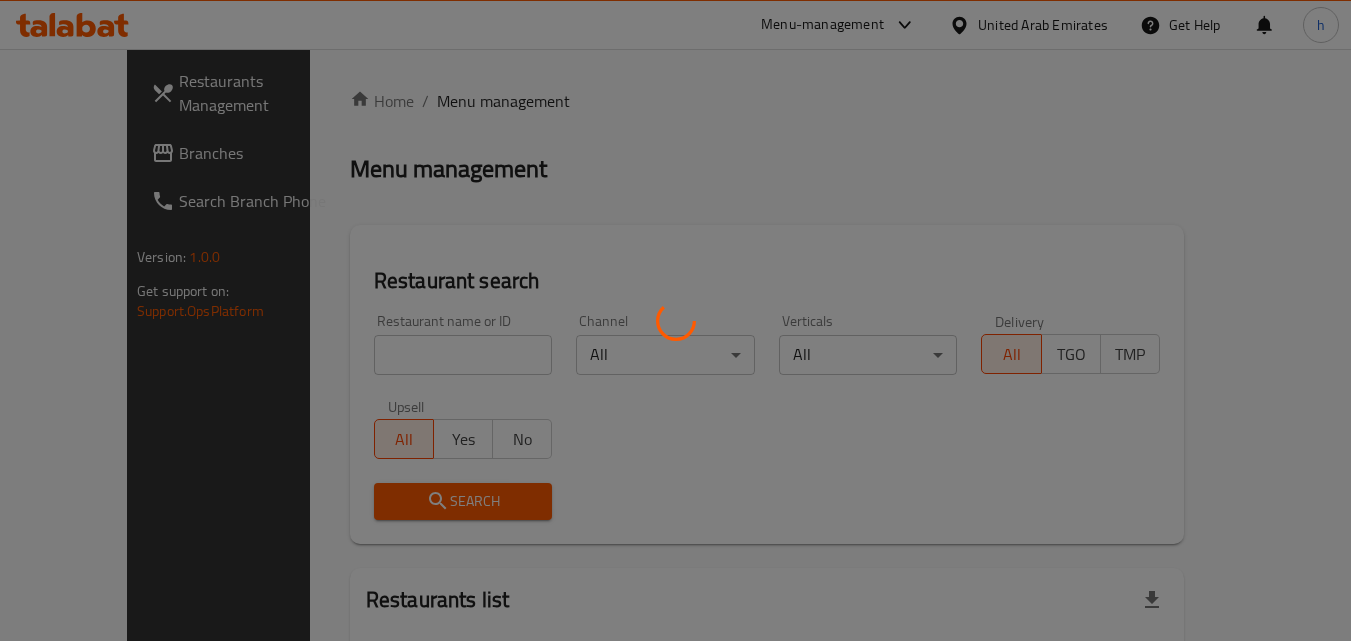click at bounding box center [675, 320] 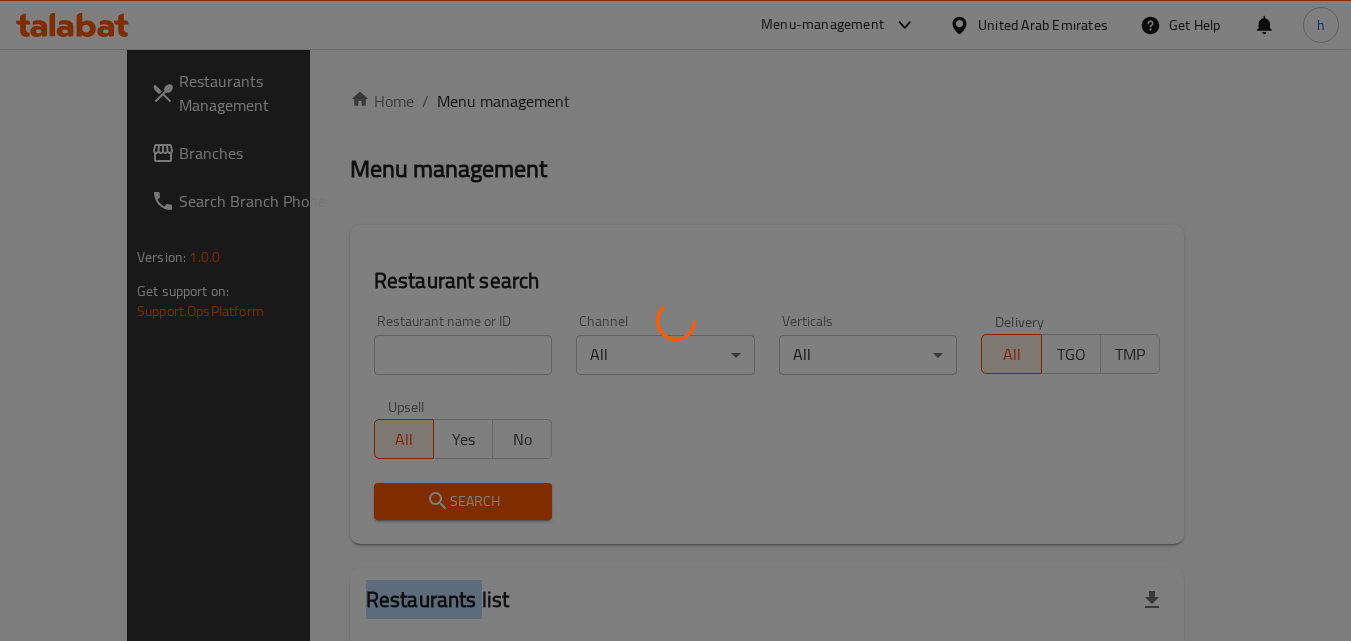 click at bounding box center [675, 320] 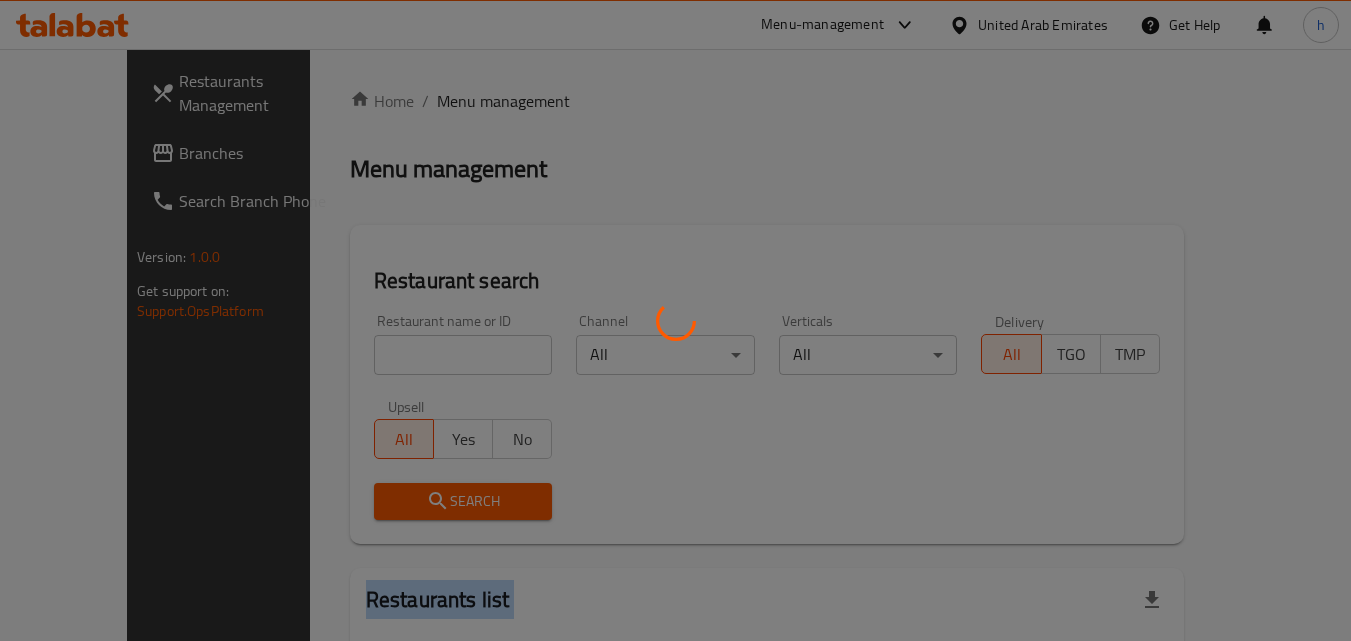 click at bounding box center [675, 320] 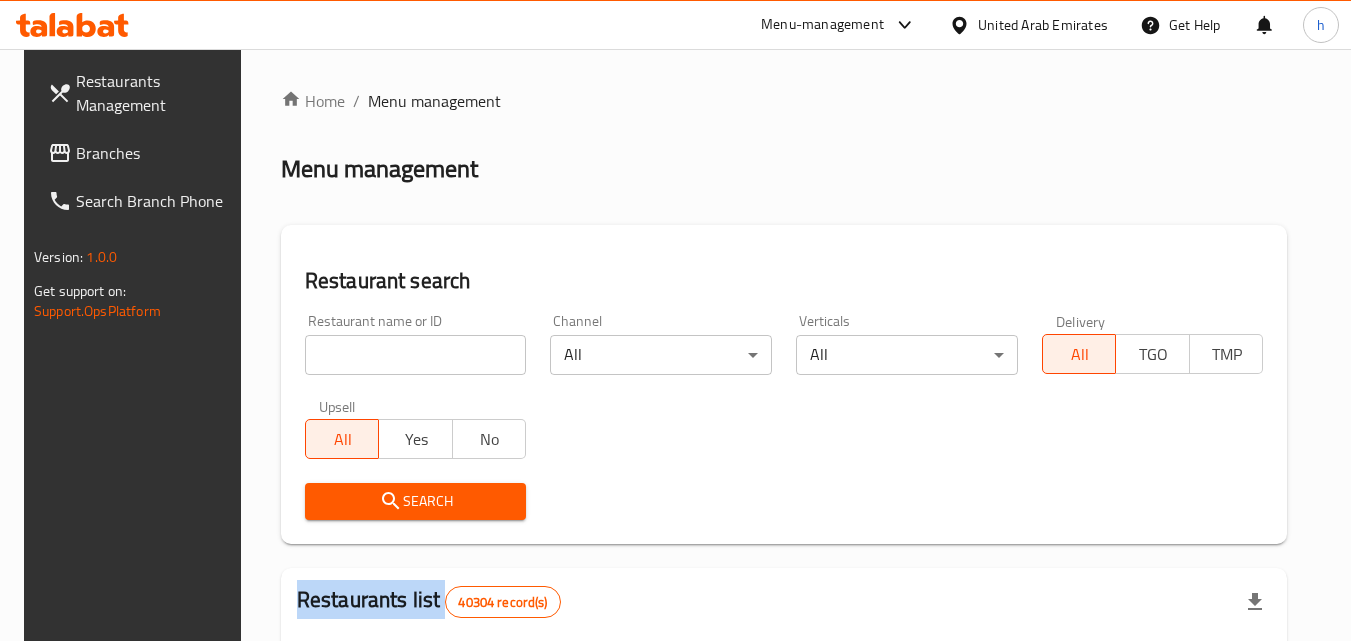 click on "Home / Menu management Menu management Restaurant search Restaurant name or ID Restaurant name or ID Channel All ​ Verticals All ​ Delivery All TGO TMP Upsell All Yes No   Search Restaurants list   40304 record(s) ID sorted ascending Name (En) Name (Ar) Ref. Name Logo Branches Open Busy Closed POS group Status Action 328 Johnny Rockets جوني روكيتس 37 0 1 0 OPEN 330 French Connection فرنش كونكشن 1 0 0 0 INACTIVE 339 Arz Lebanon أرز لبنان Al Karama,Al Barsha ​ 9 1 0 2 OPEN 340 Mega Wraps ميجا رابس 3 0 0 0 INACTIVE 342 Sandella's Flatbread Cafe سانديلاز فلات براد 7 0 0 0 INACTIVE 343 Dragon Hut كوخ التنين 1 0 0 0 INACTIVE 348 Thai Kitchen المطبخ التايلندى 1 0 0 0 INACTIVE 349 Mughal  موغل 1 0 0 0 HIDDEN 350 HOT N COOL (Old) هوت و كول 1 0 0 0 INACTIVE 355 Al Habasha  الحبشة 11 1 0 0 HIDDEN Rows per page: 10 1-10 of 40304" at bounding box center [784, 721] 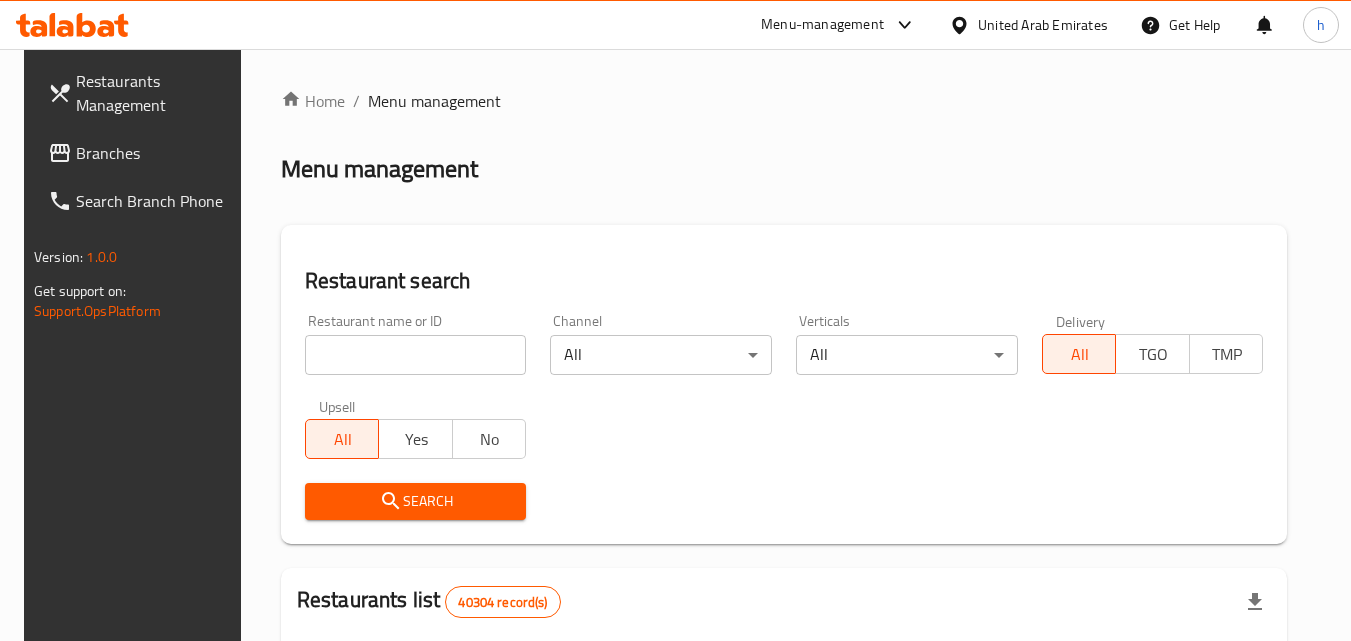 click at bounding box center [416, 355] 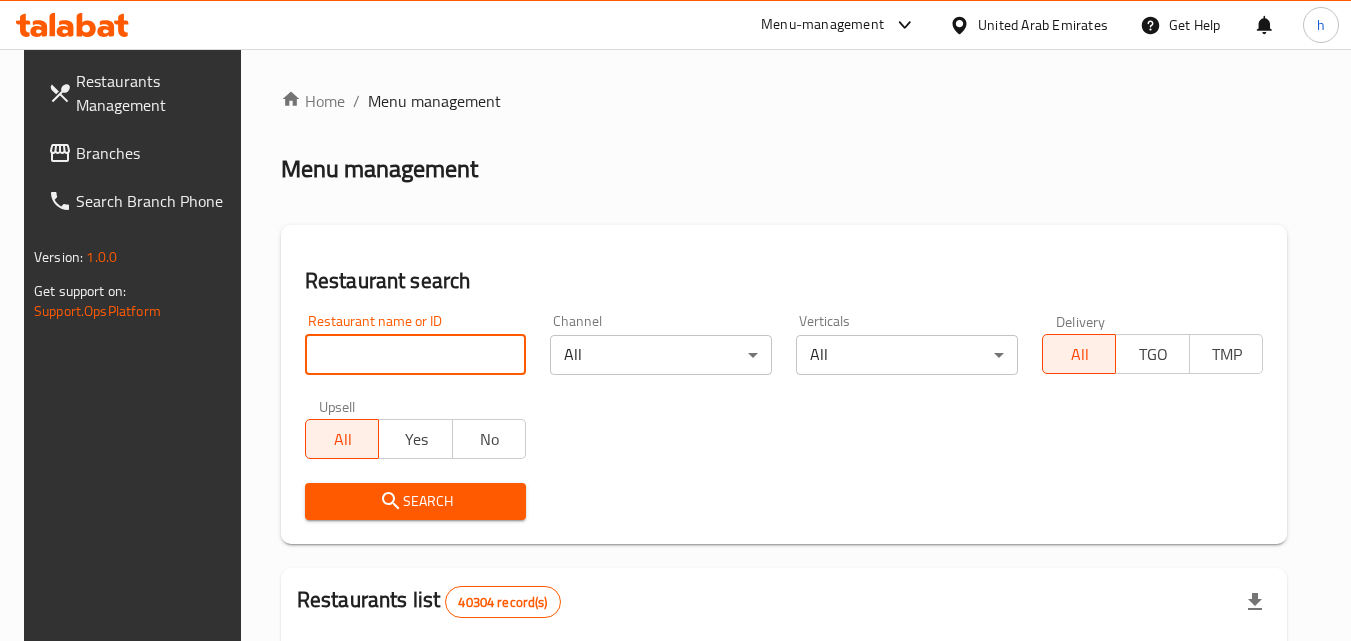 paste on "698768" 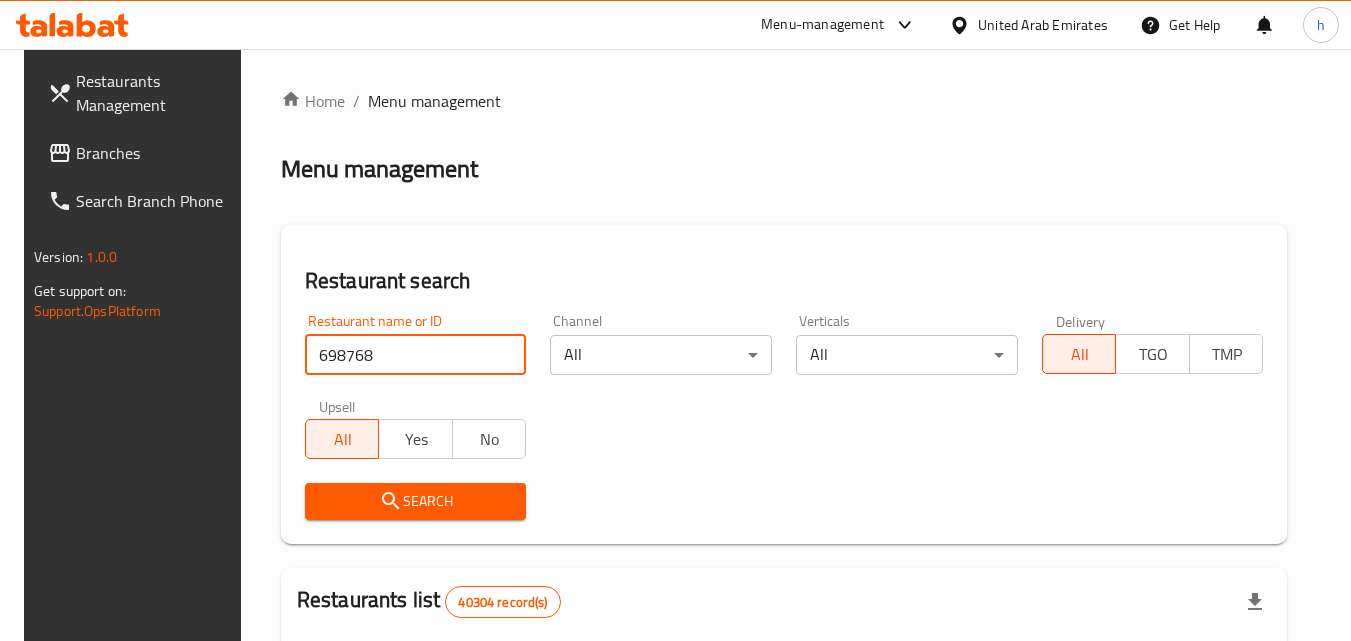 type on "698768" 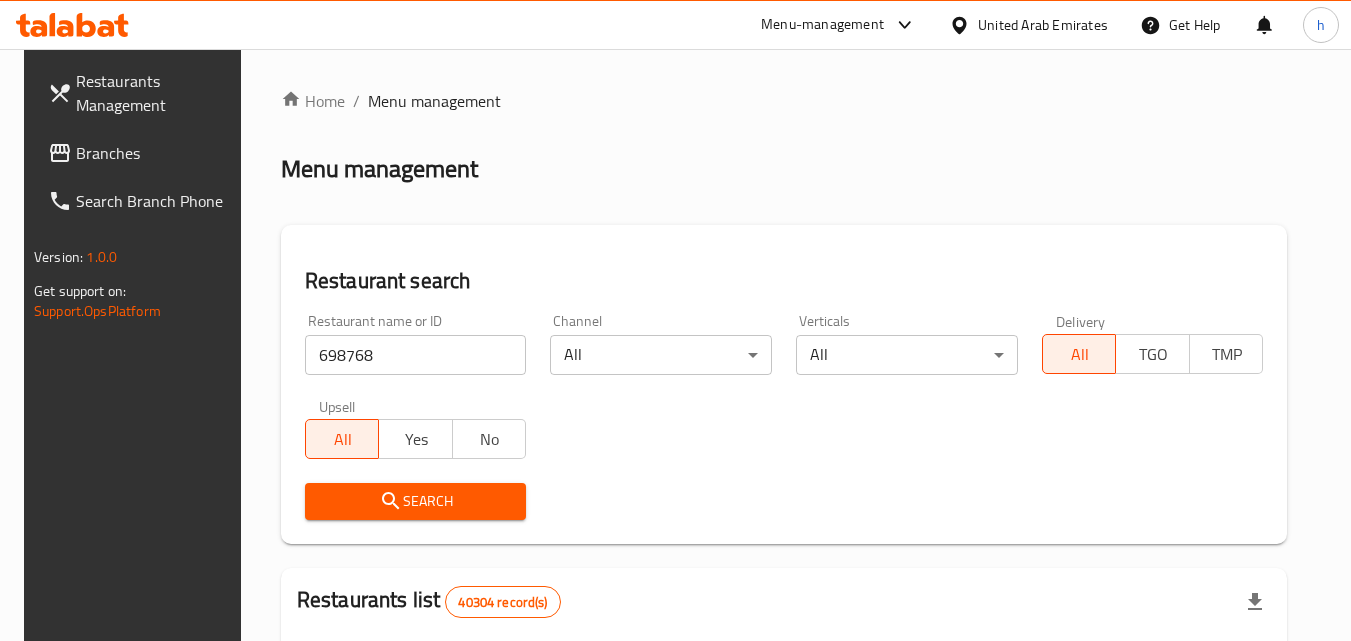 click on "Search" at bounding box center [416, 501] 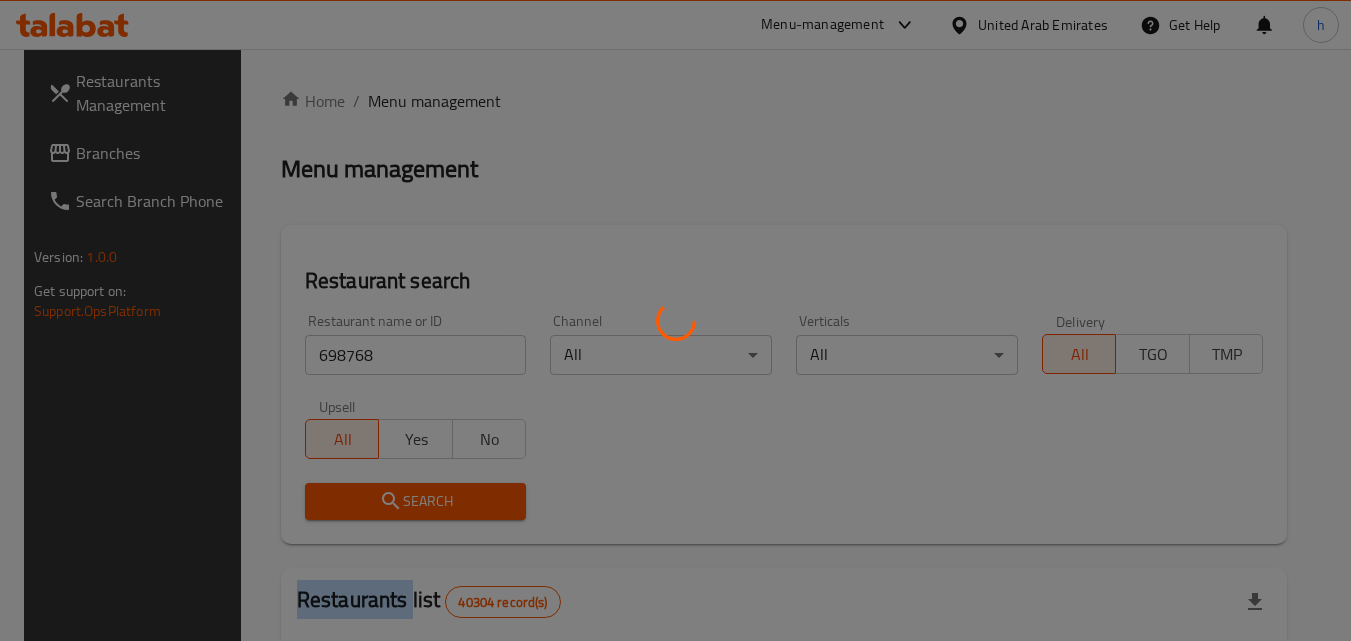 click at bounding box center (675, 320) 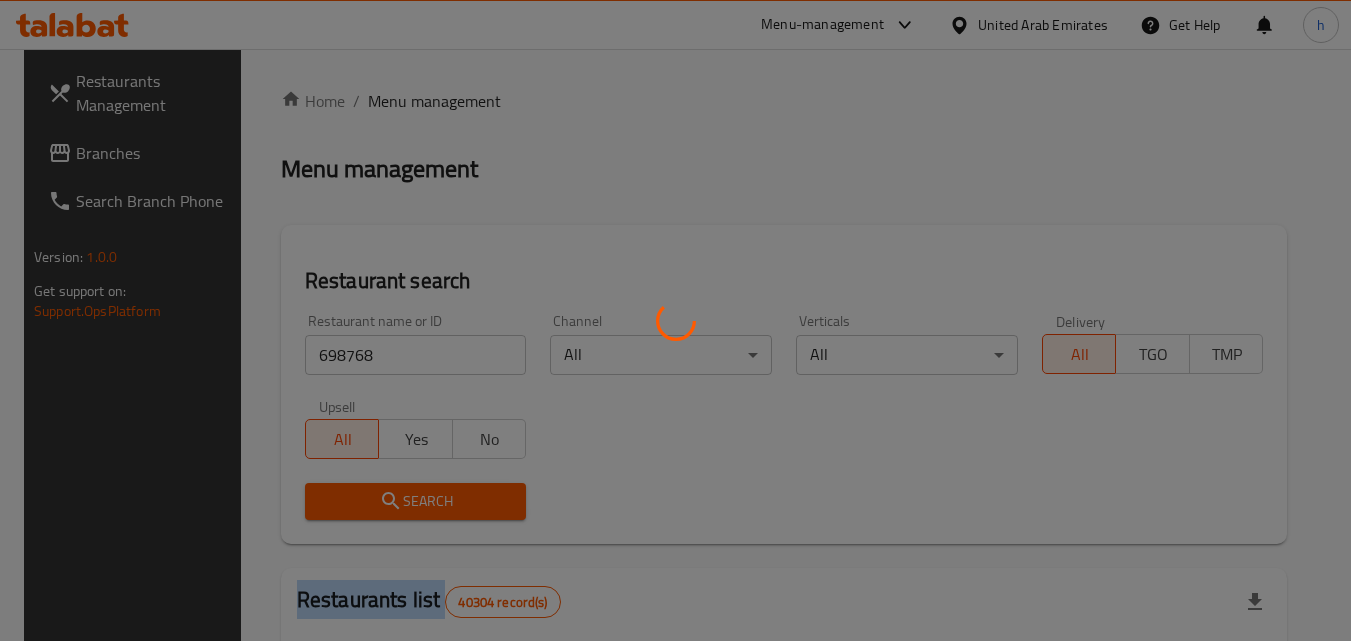 click at bounding box center (675, 320) 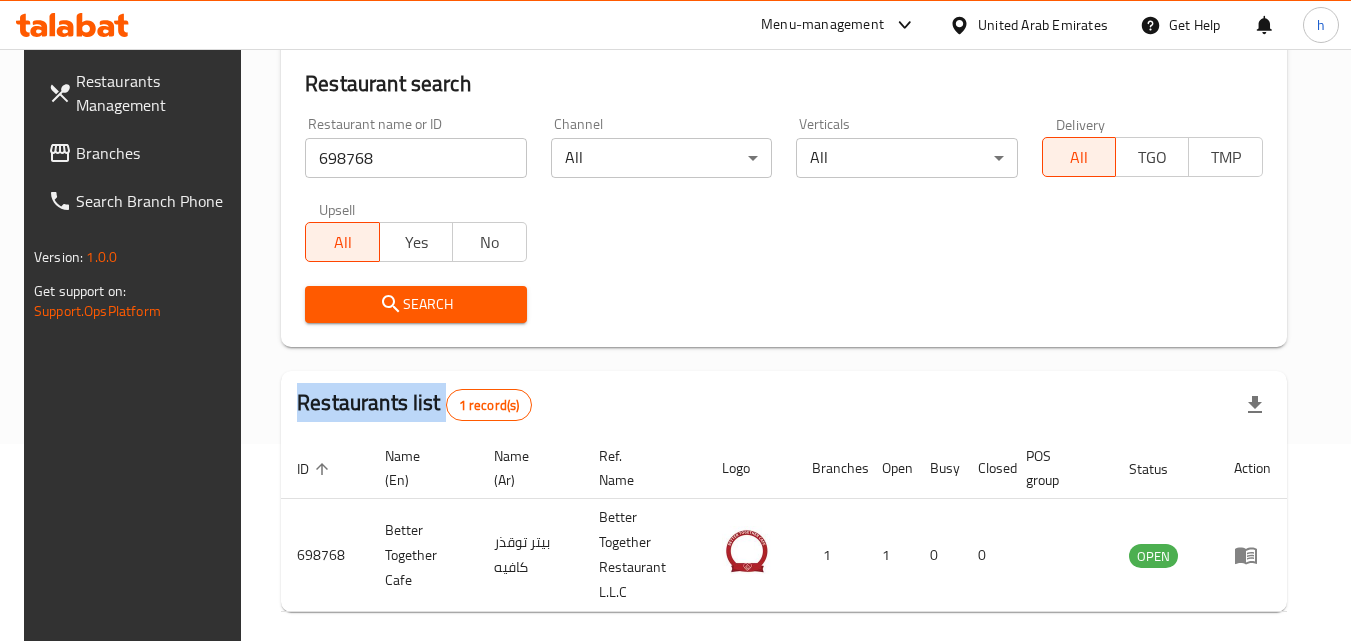 scroll, scrollTop: 251, scrollLeft: 0, axis: vertical 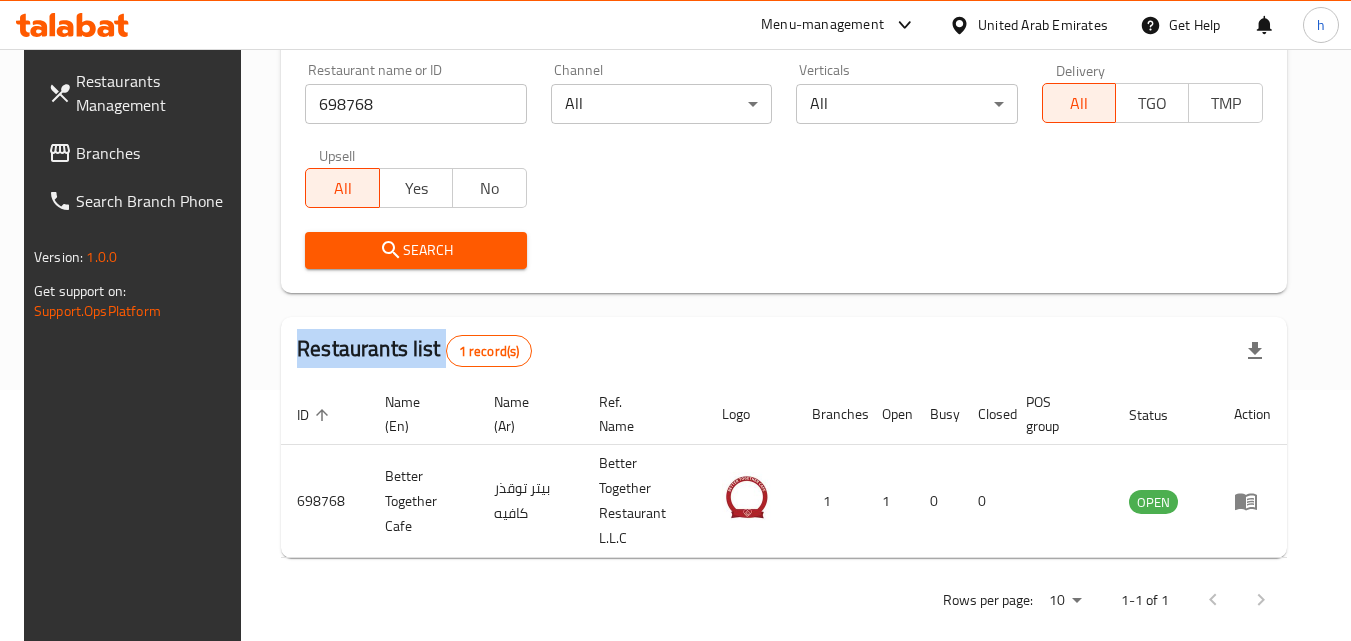 click on "Branches" at bounding box center [155, 153] 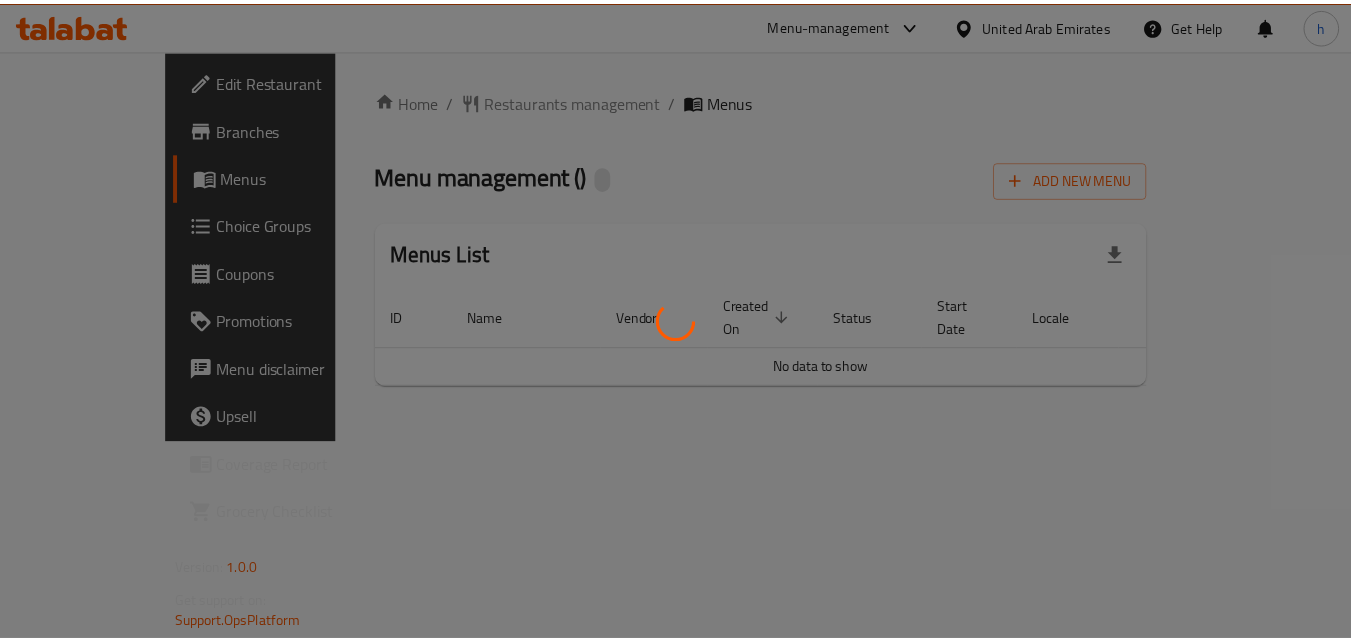 scroll, scrollTop: 0, scrollLeft: 0, axis: both 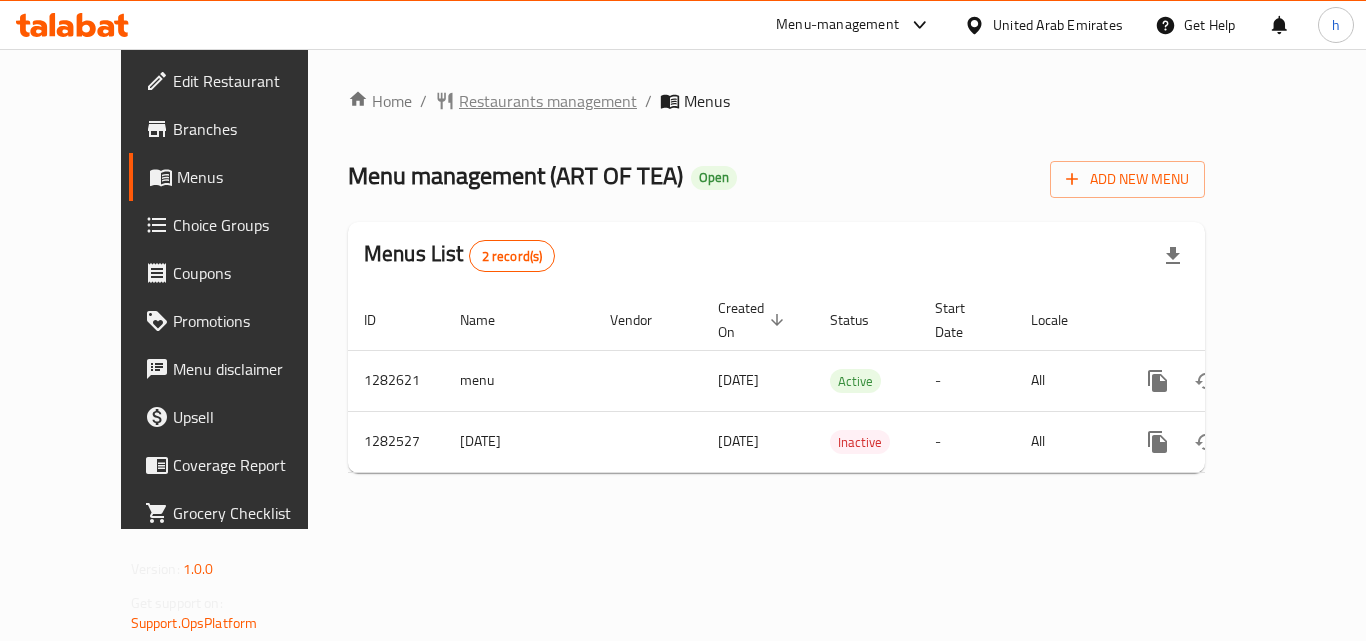 click on "Restaurants management" at bounding box center [548, 101] 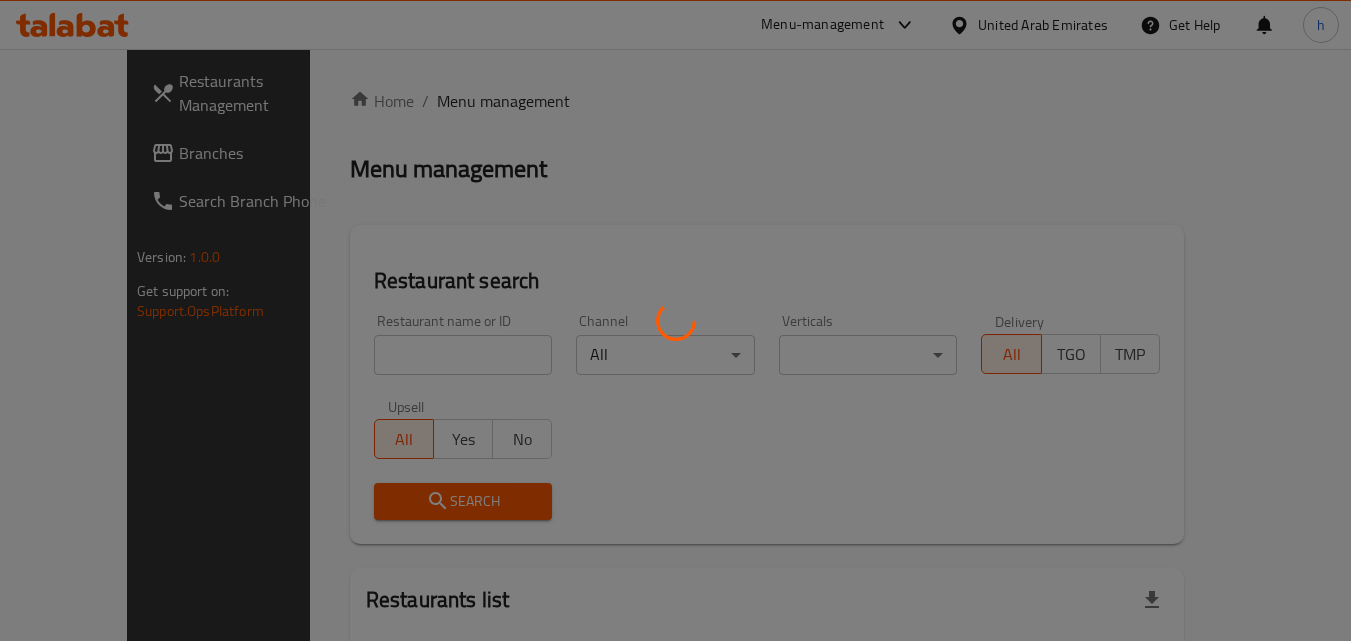 click at bounding box center (675, 320) 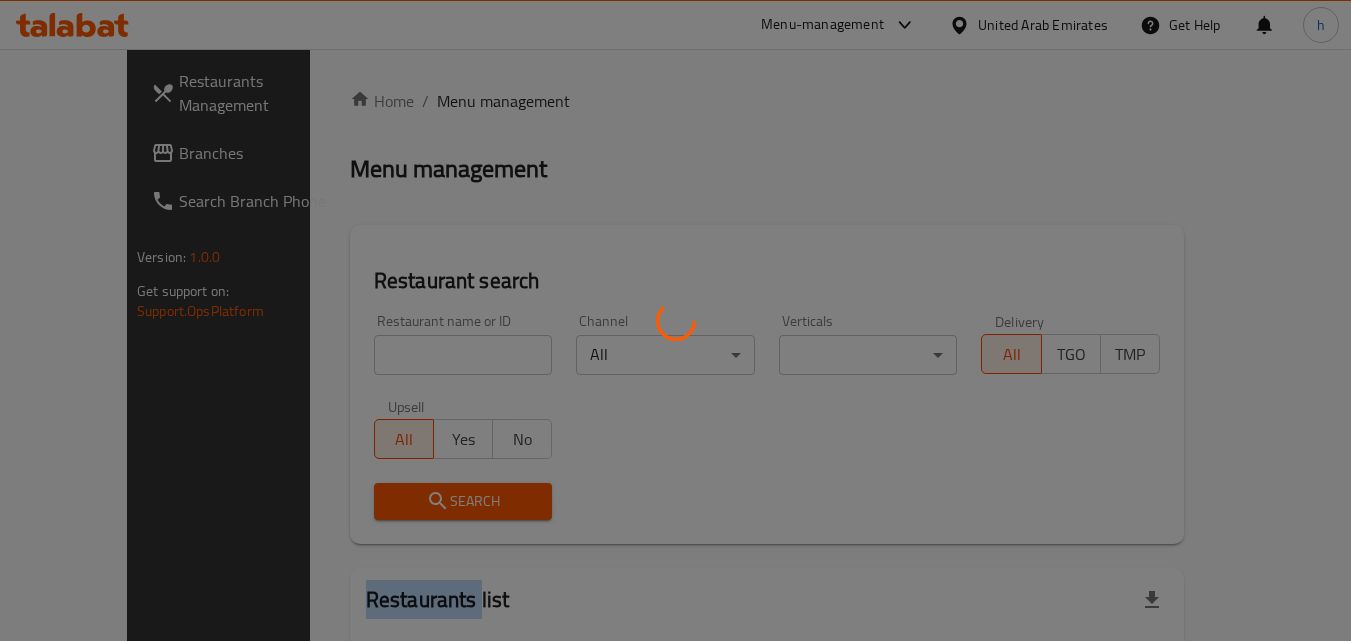 click at bounding box center (675, 320) 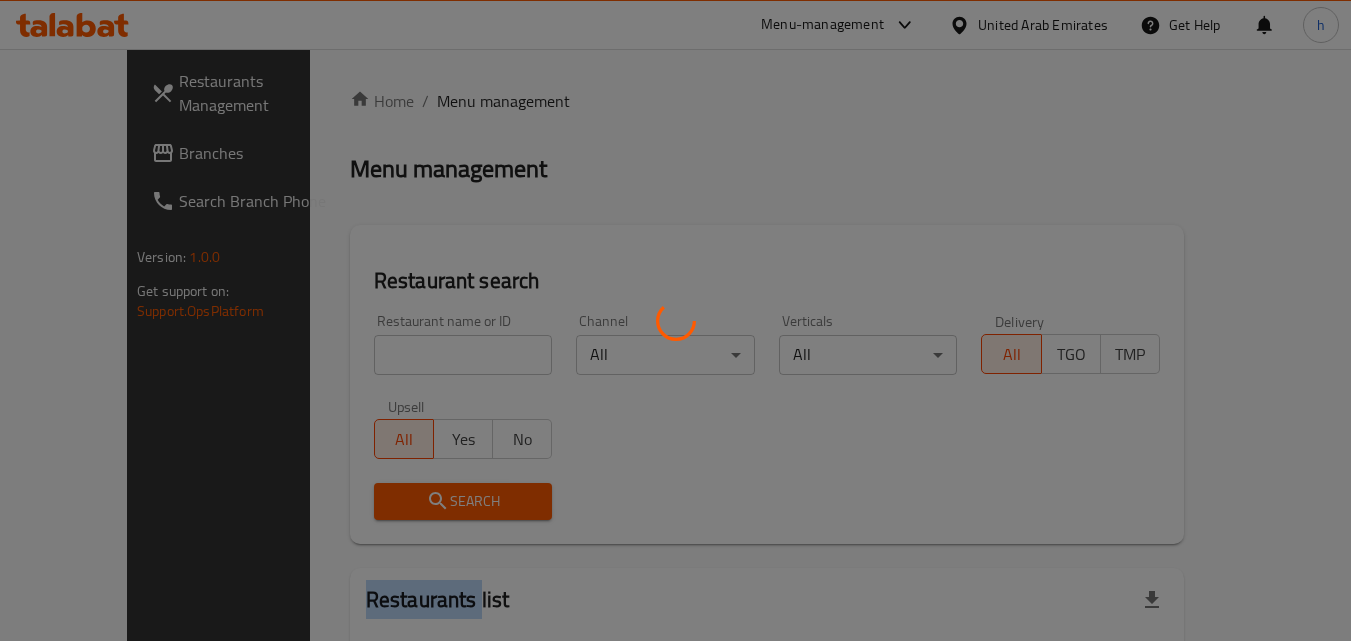 click at bounding box center (675, 320) 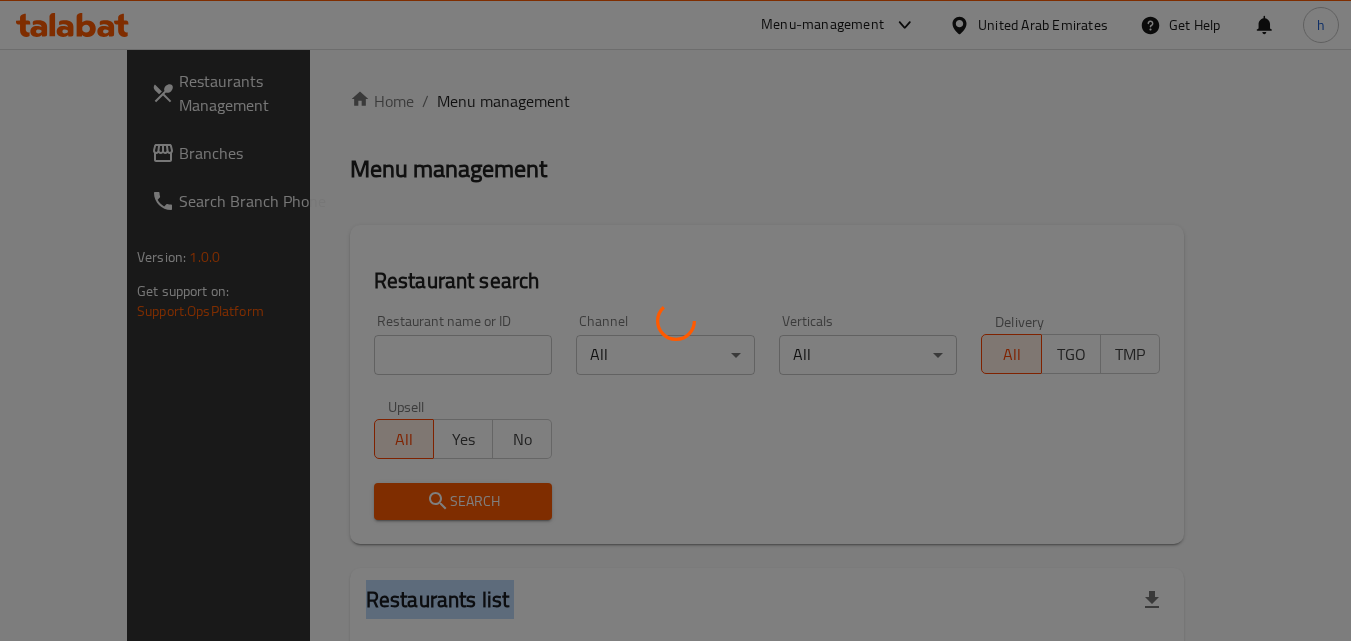 click at bounding box center (675, 320) 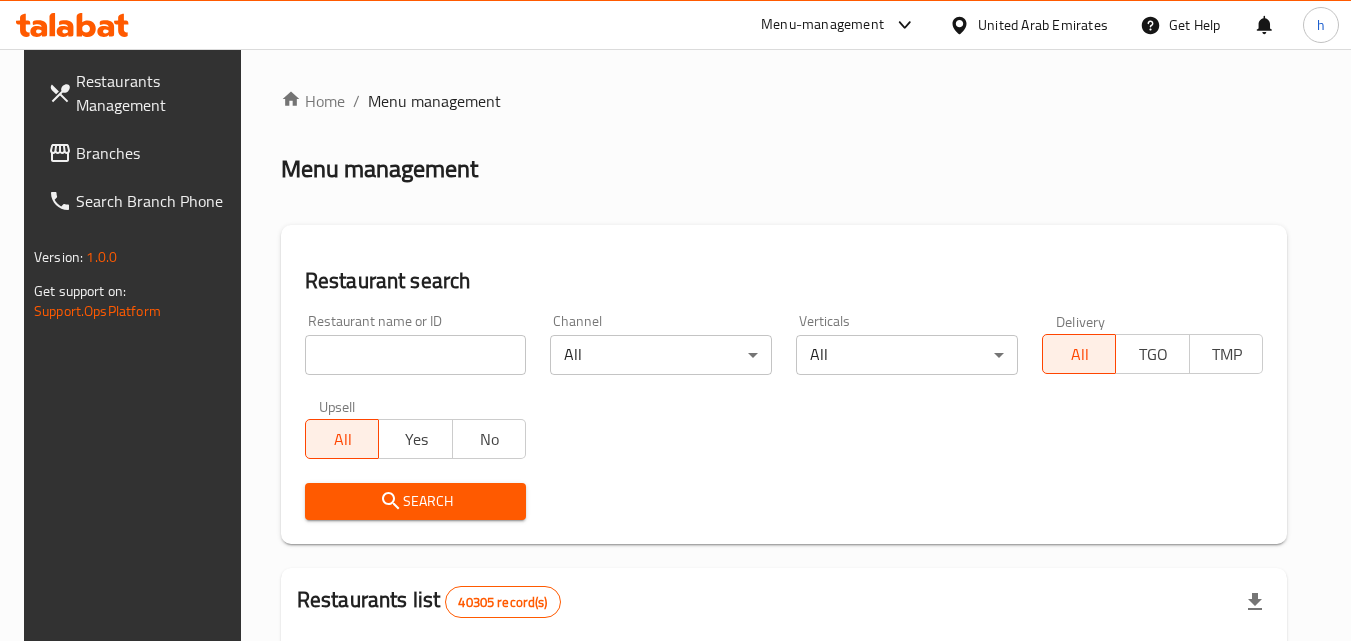 click at bounding box center [416, 355] 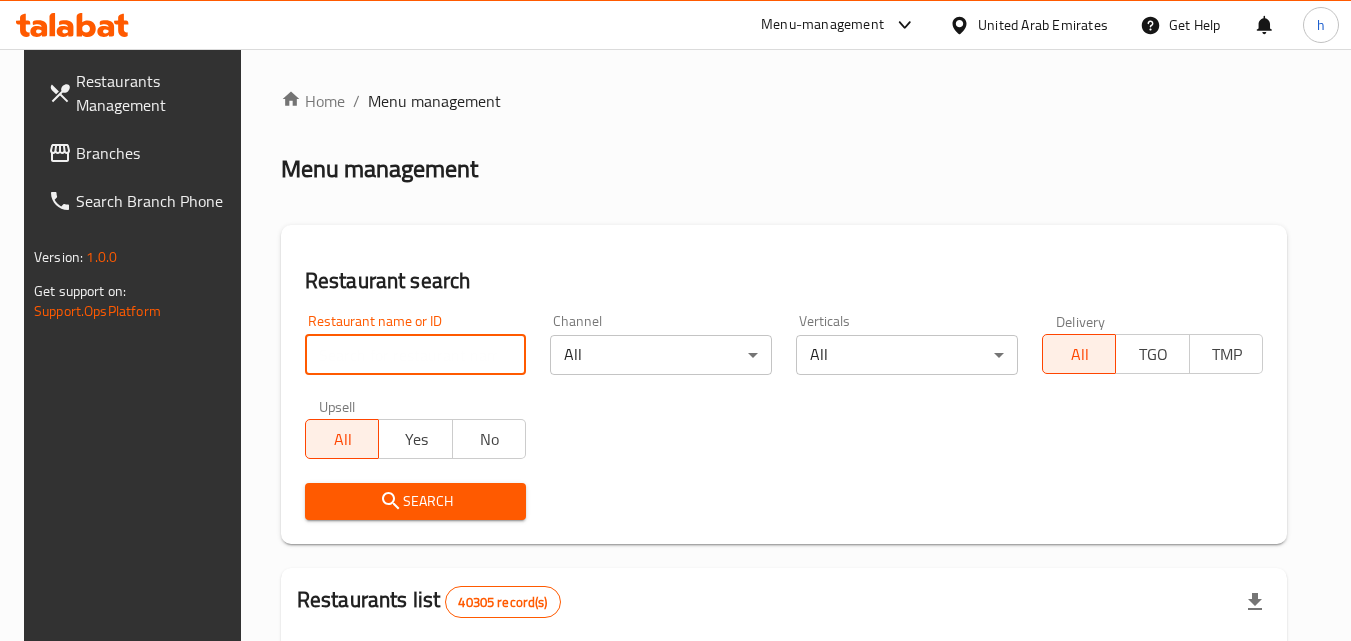 paste on "694808" 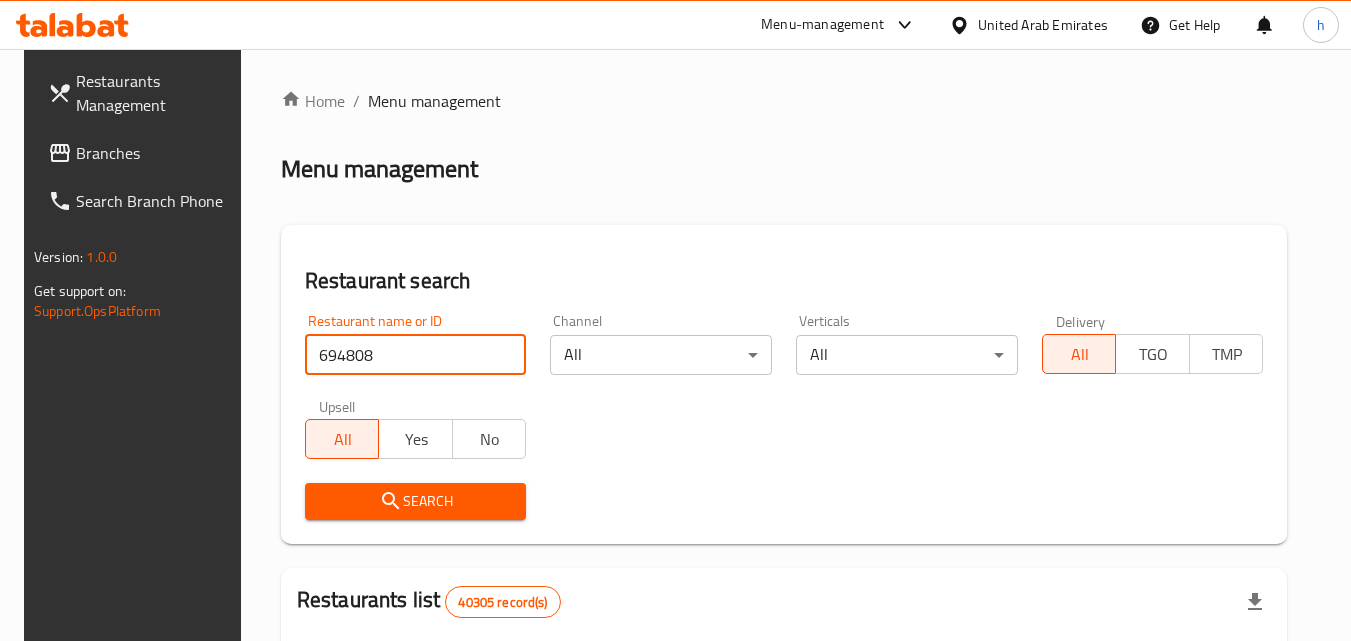 type on "694808" 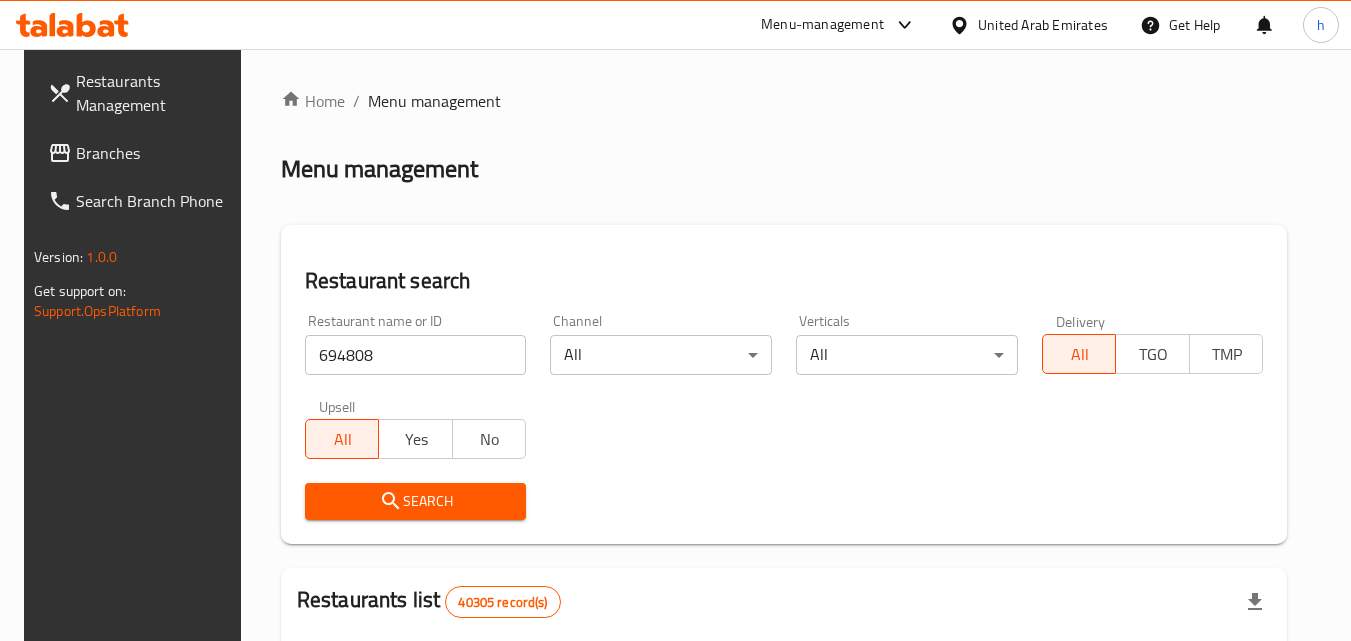 click 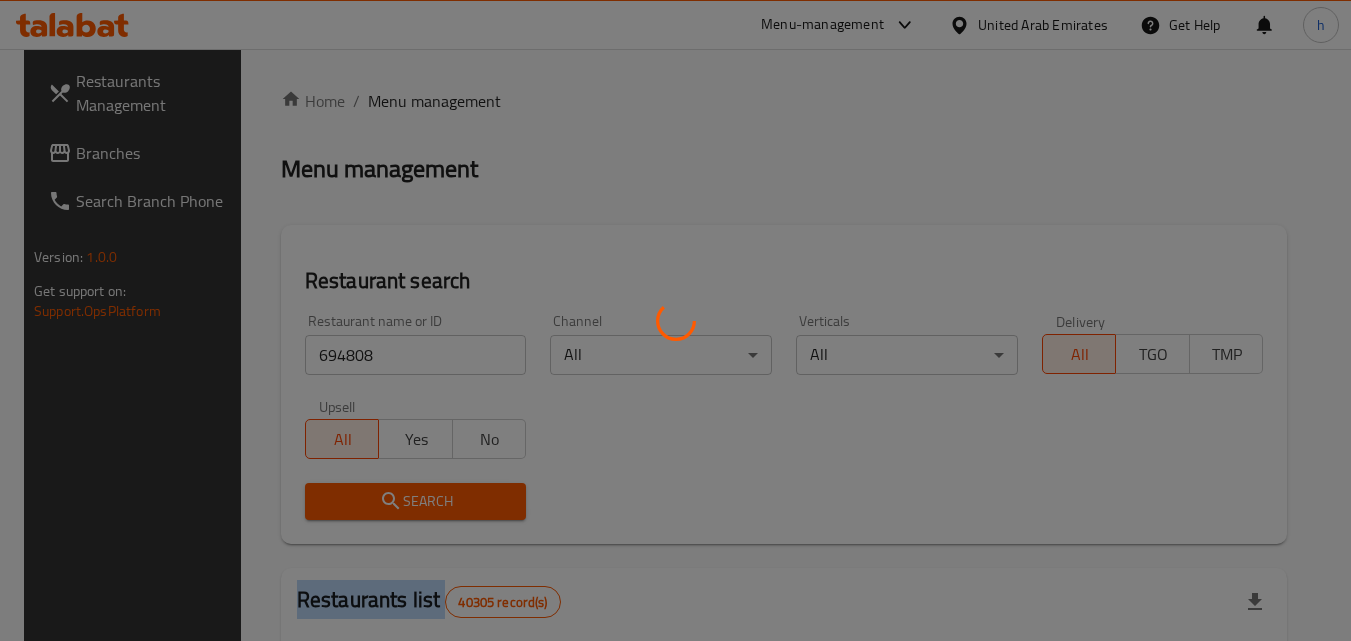 click at bounding box center [675, 320] 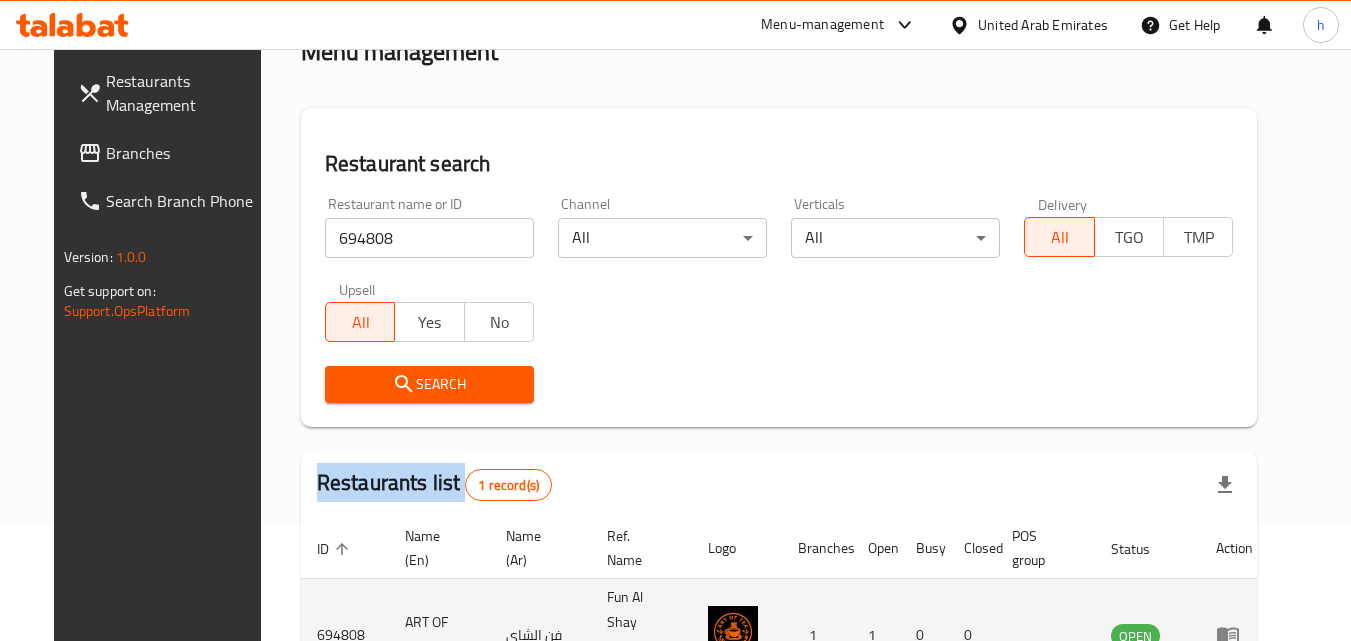 scroll, scrollTop: 234, scrollLeft: 0, axis: vertical 